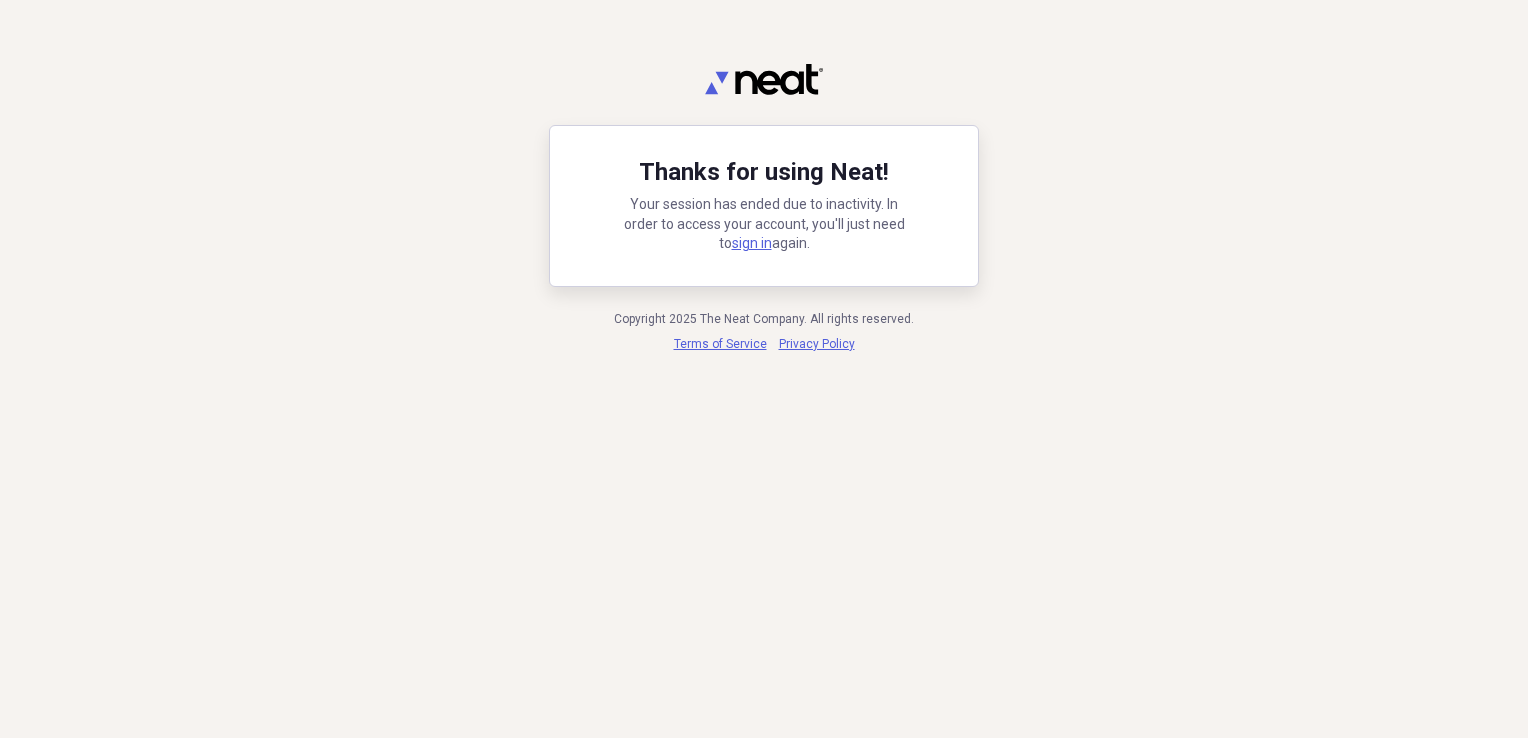 scroll, scrollTop: 0, scrollLeft: 0, axis: both 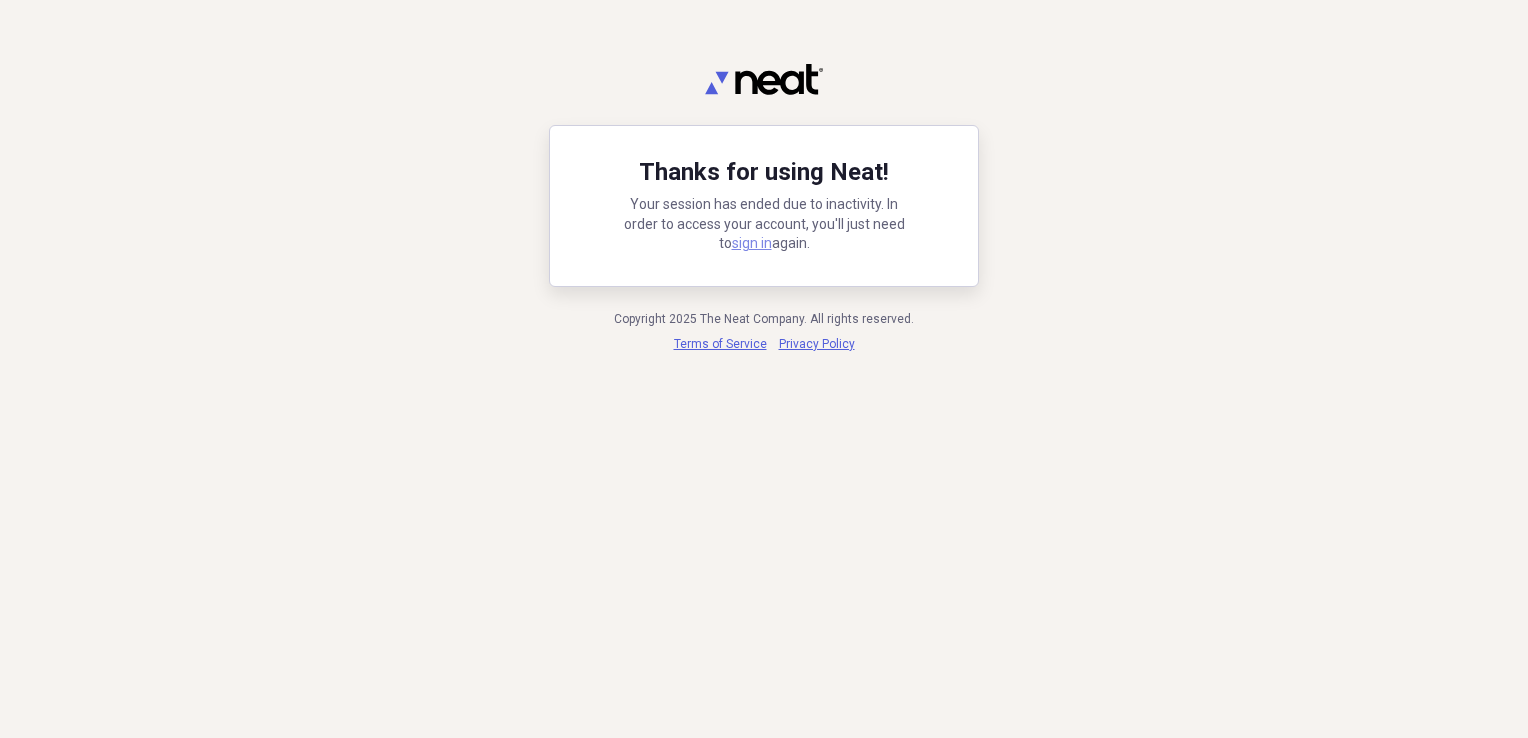 click on "sign in" at bounding box center [752, 243] 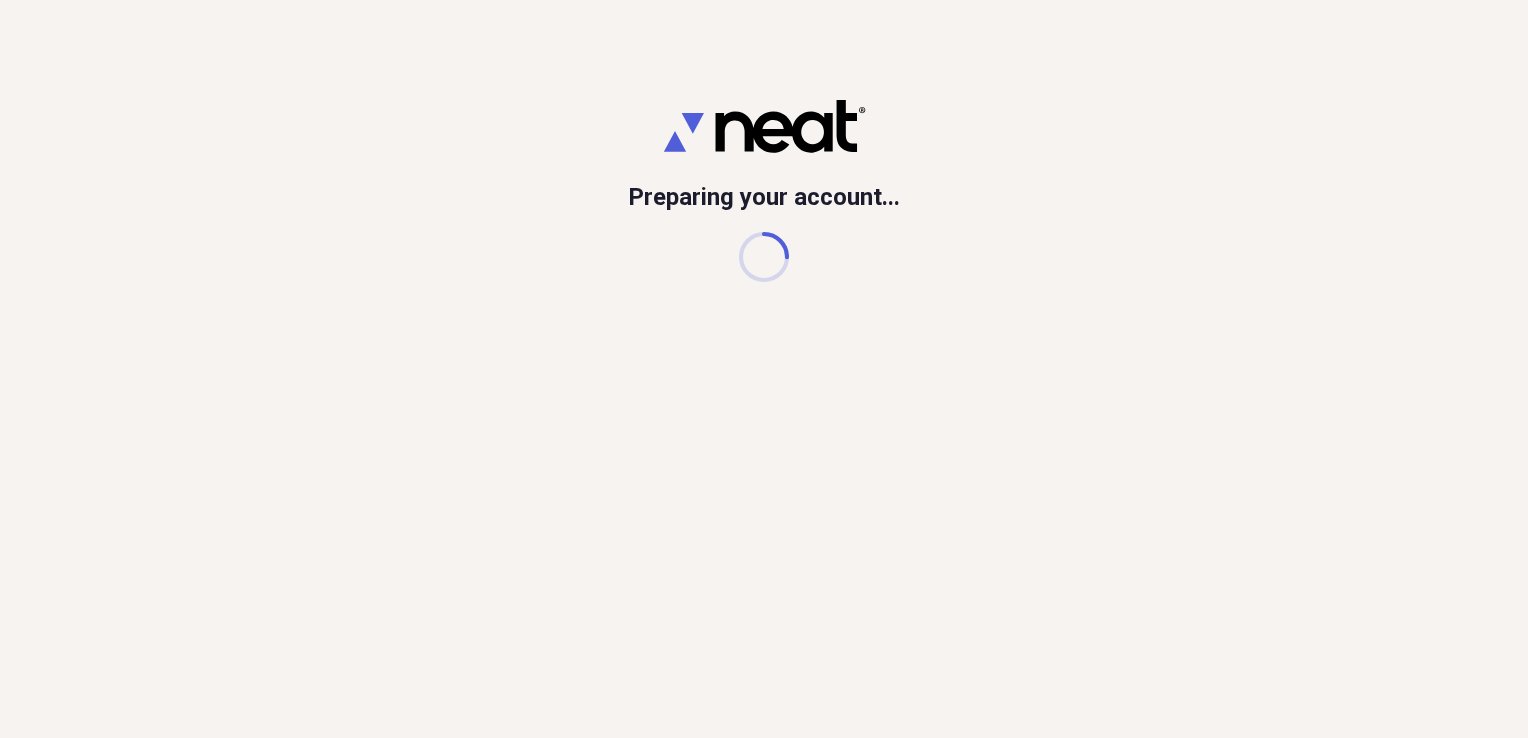 scroll, scrollTop: 0, scrollLeft: 0, axis: both 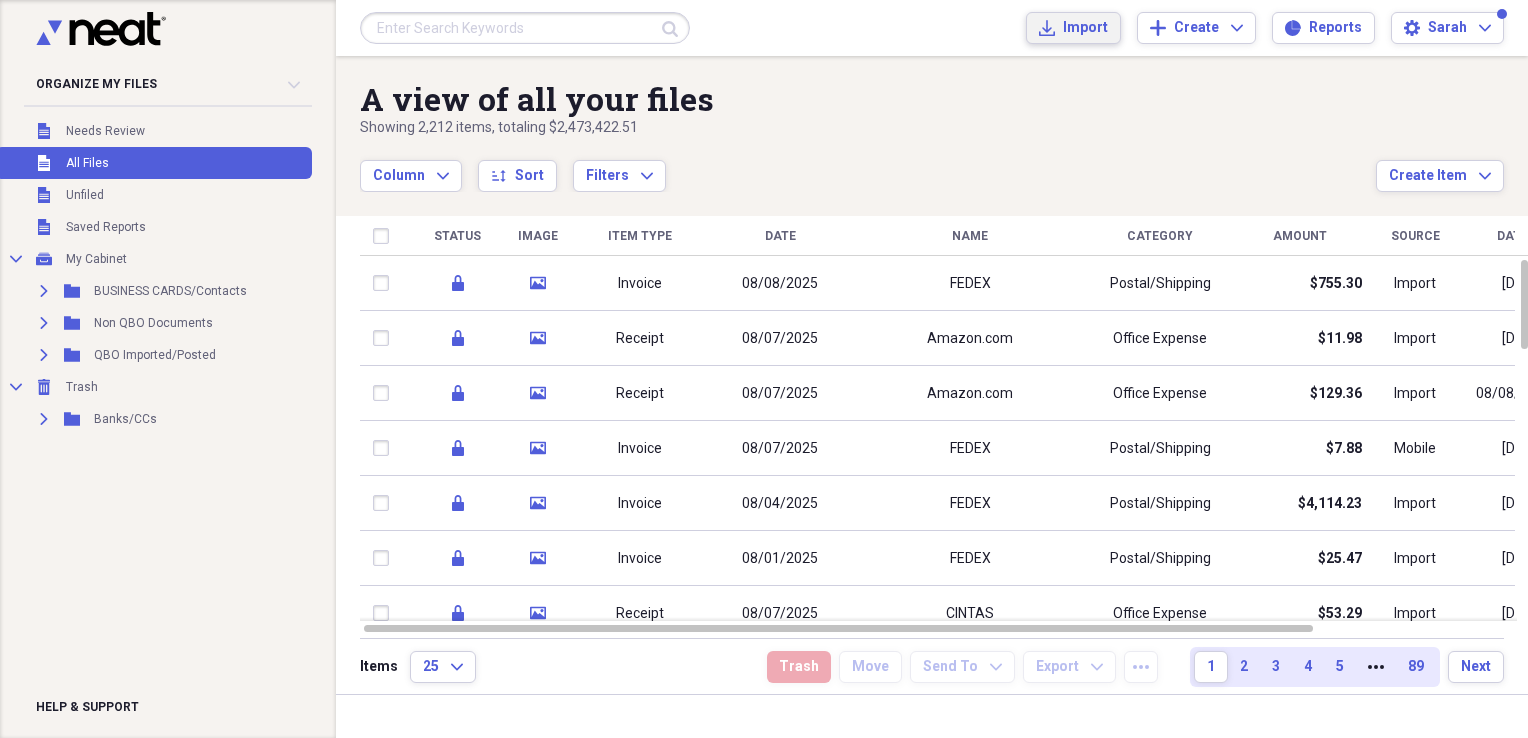 click on "Import" at bounding box center [1085, 28] 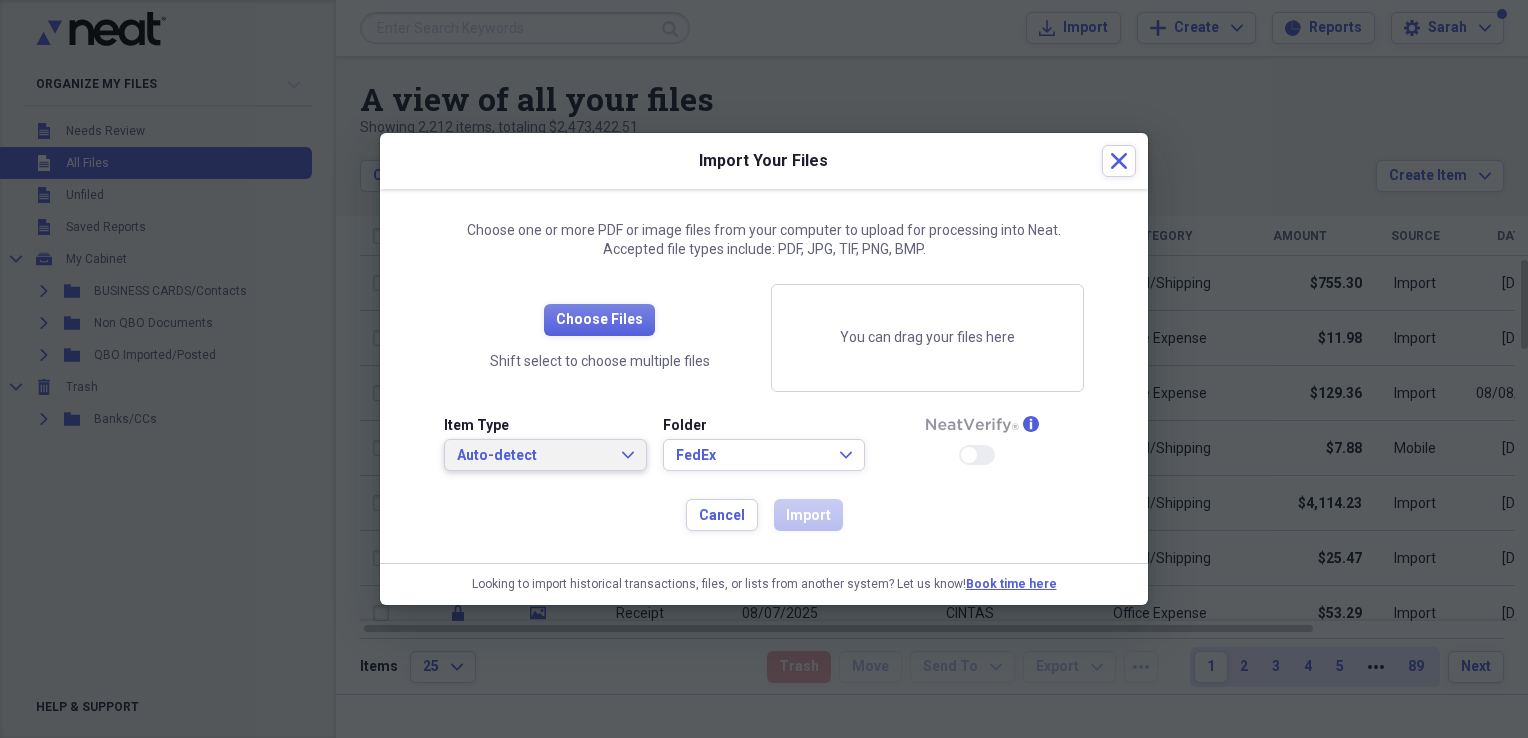 click on "Auto-detect" at bounding box center (533, 456) 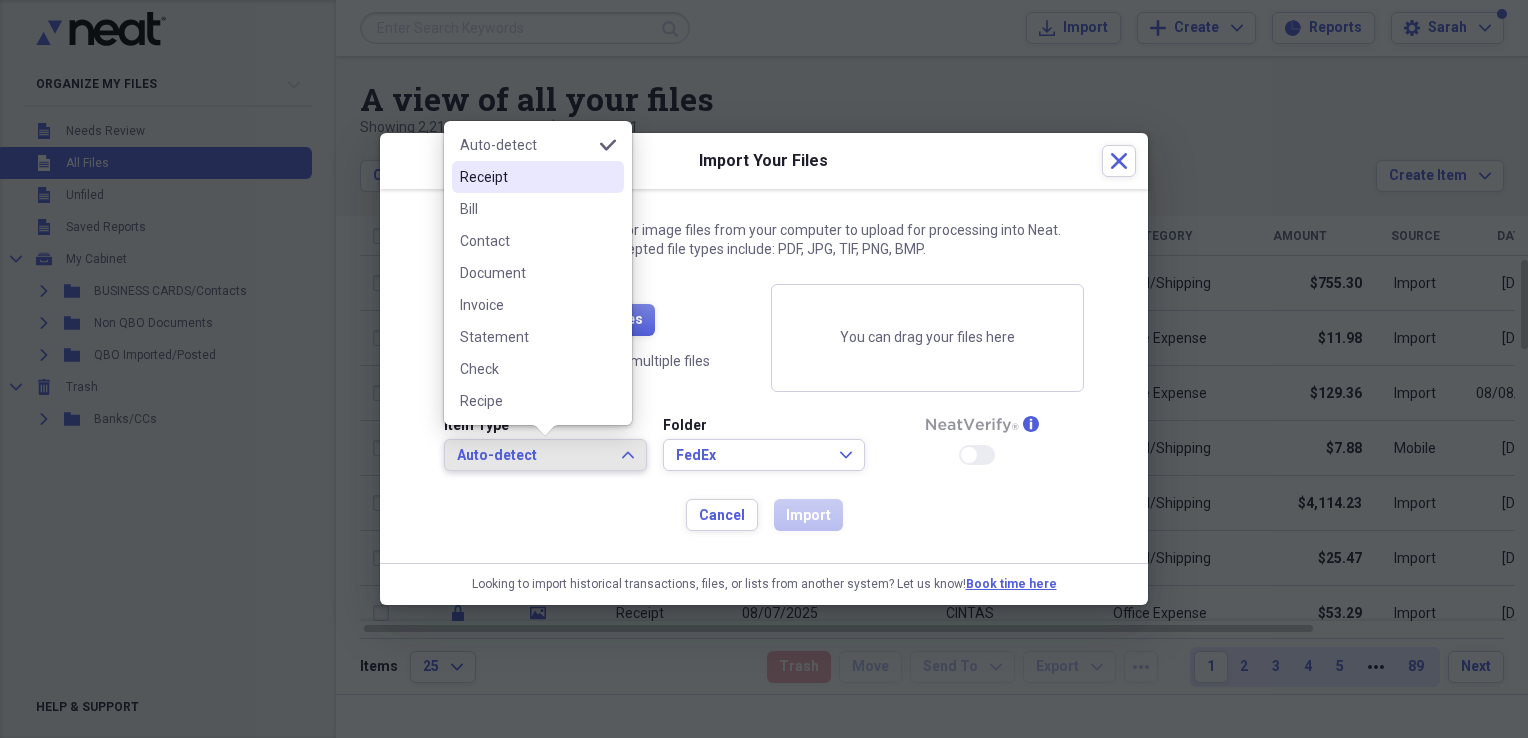 click on "Receipt" at bounding box center (526, 177) 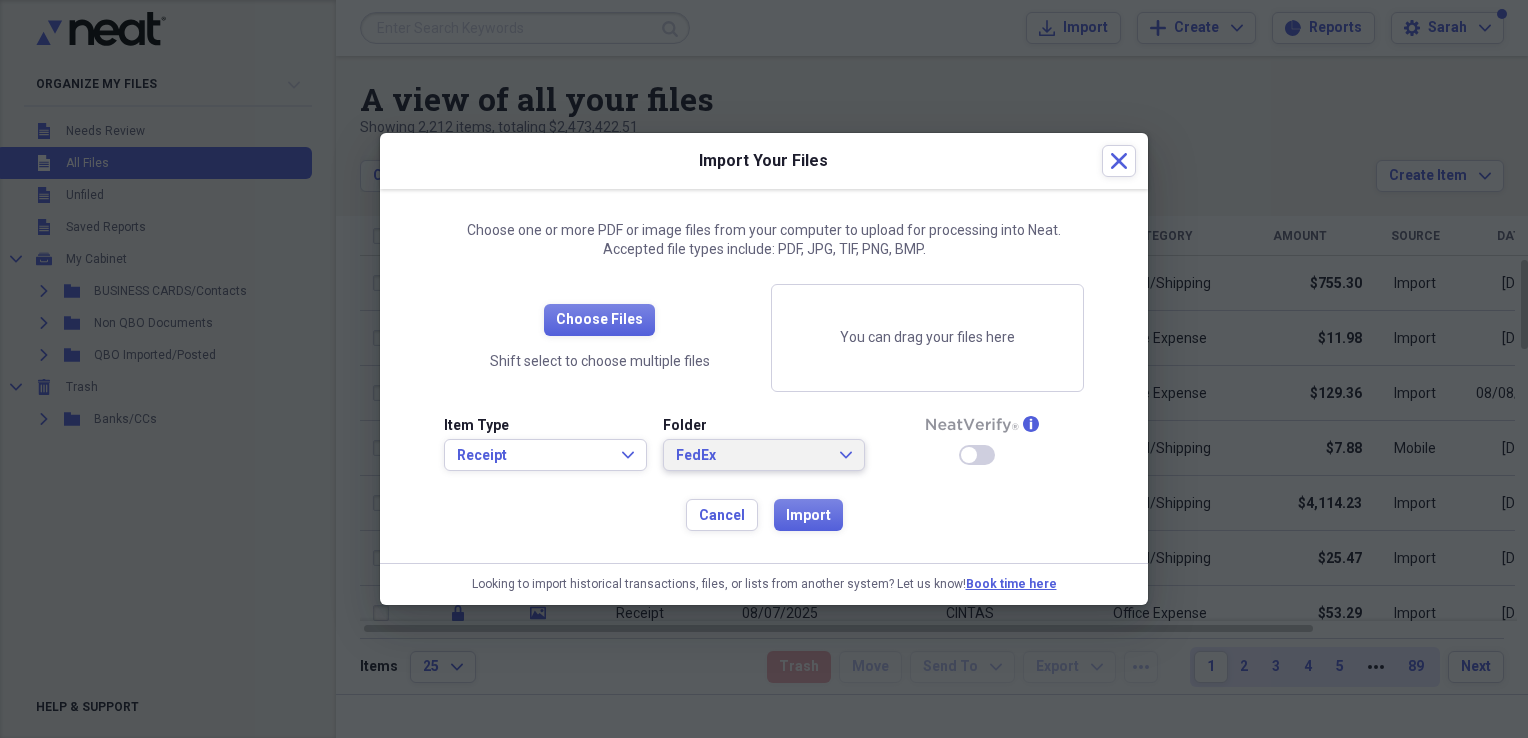 click on "FedEx" at bounding box center [752, 456] 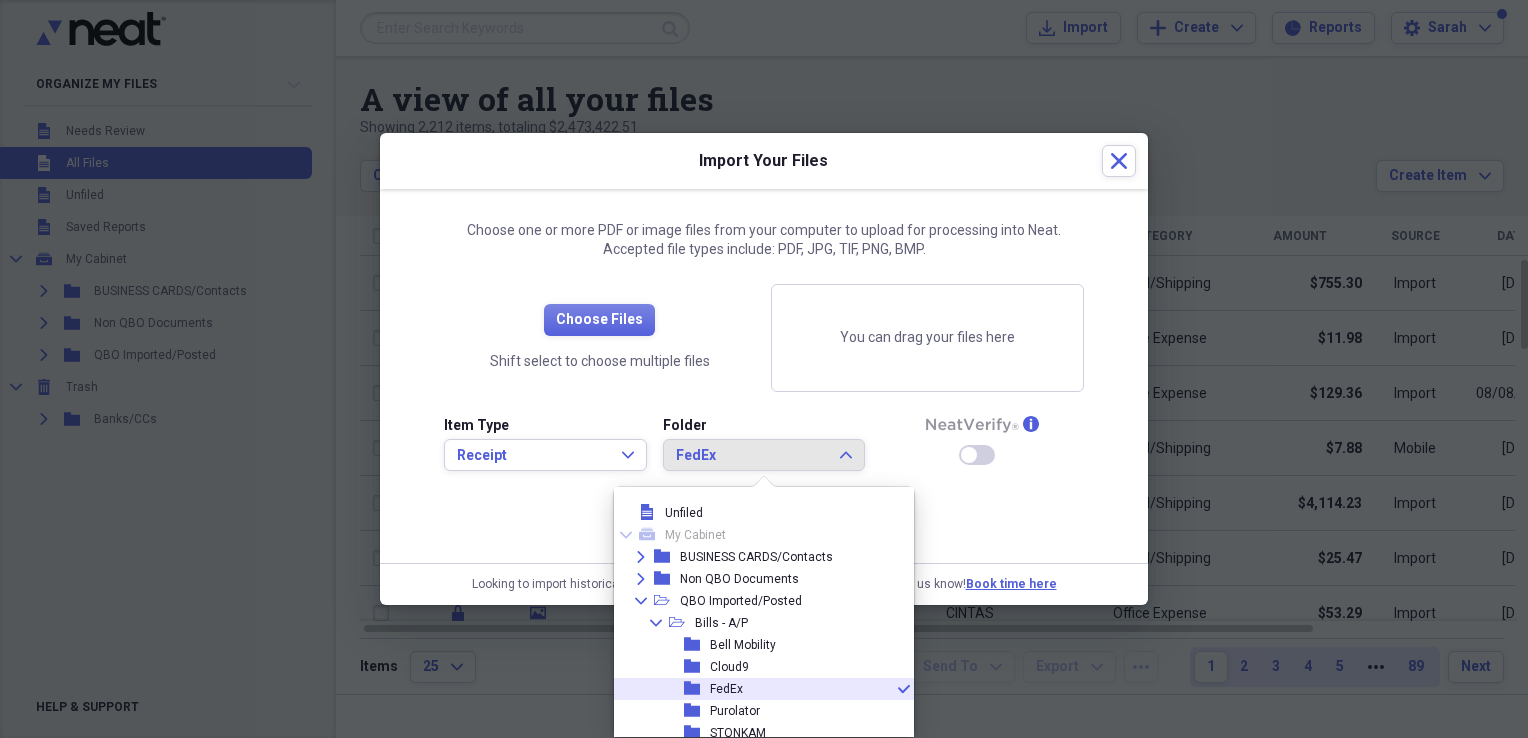 click on "Choose Files Shift select to choose multiple files You can drag your files here Item Type Receipt Expand Folder FedEx Expand info Enable Neat Verify Cancel Import" at bounding box center [764, 408] 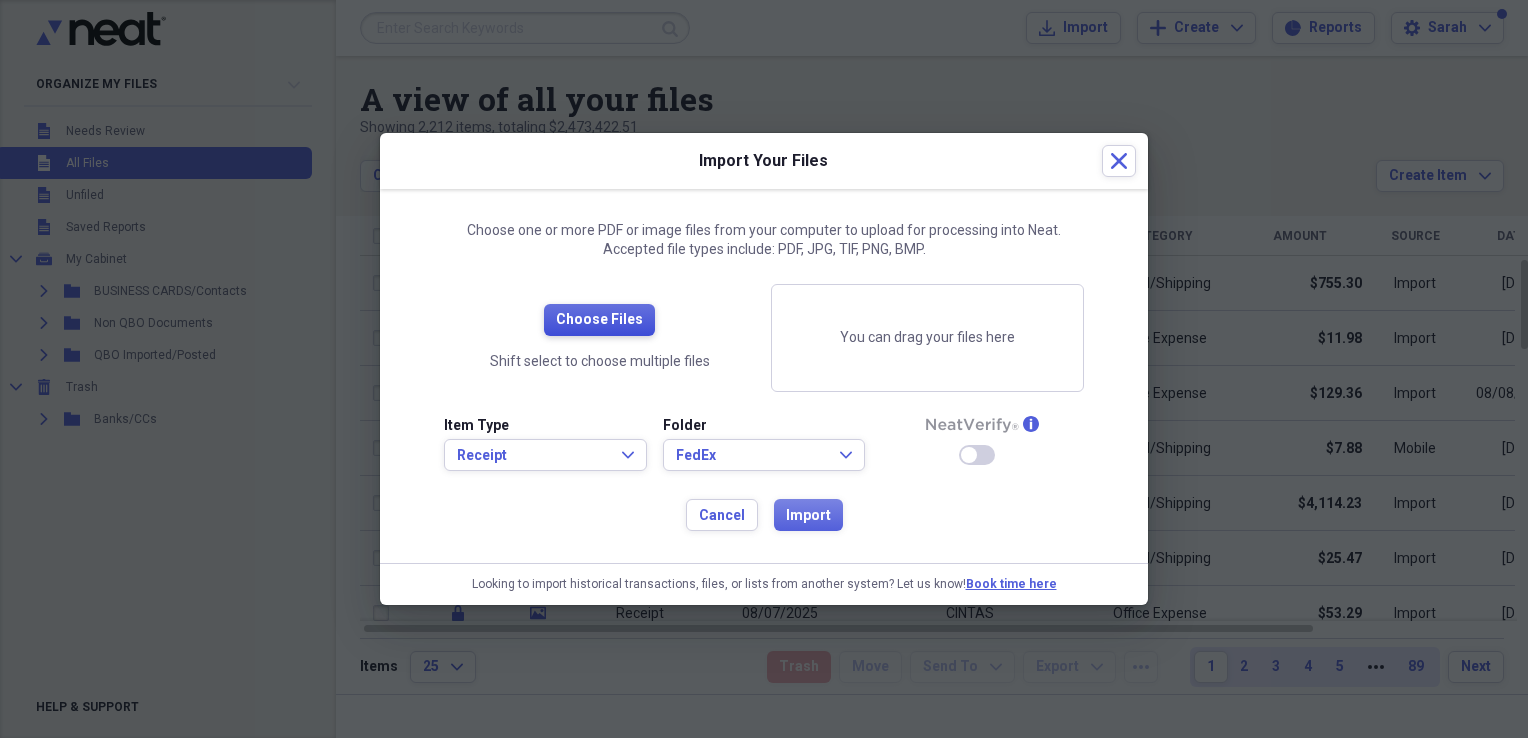 click on "Choose Files" at bounding box center (599, 320) 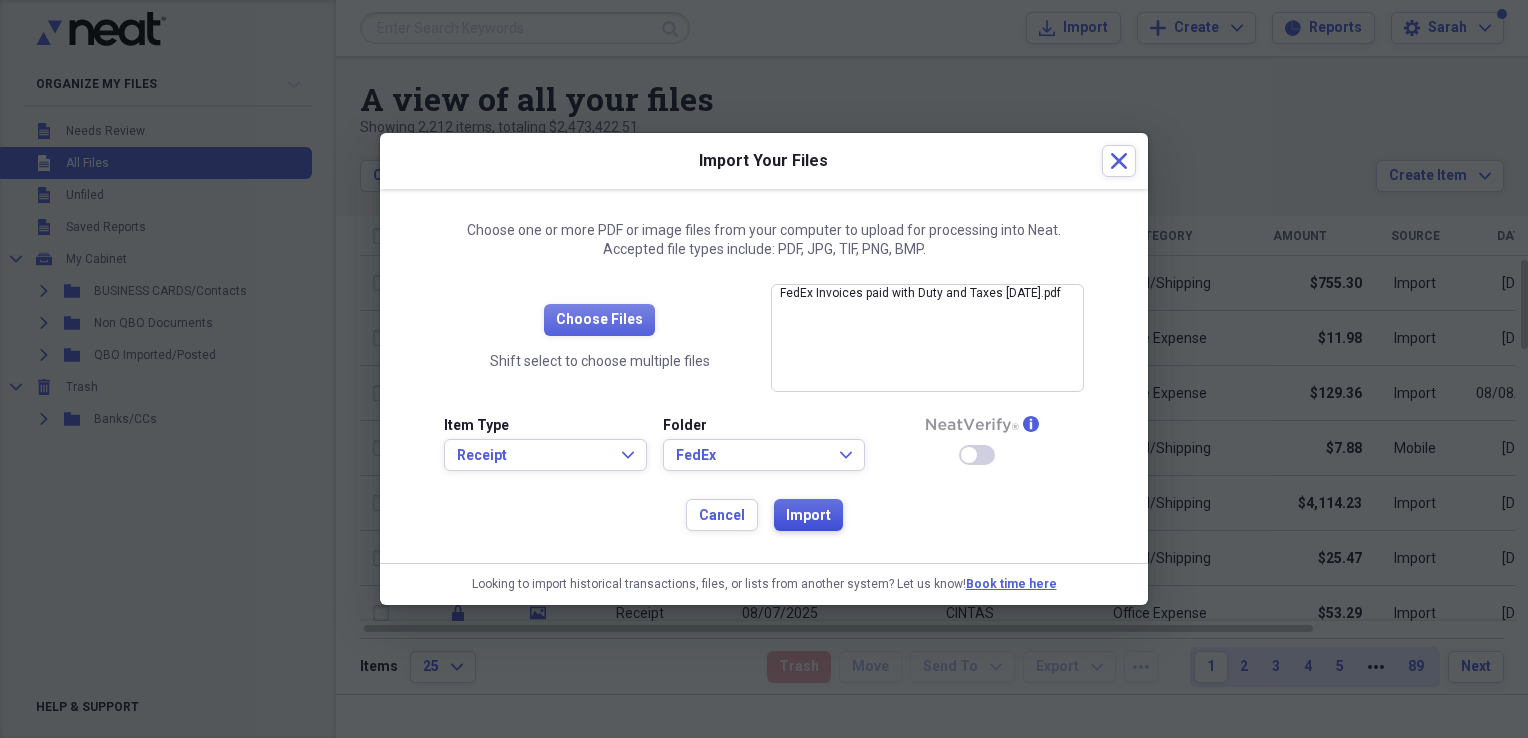 click on "Import" at bounding box center (808, 516) 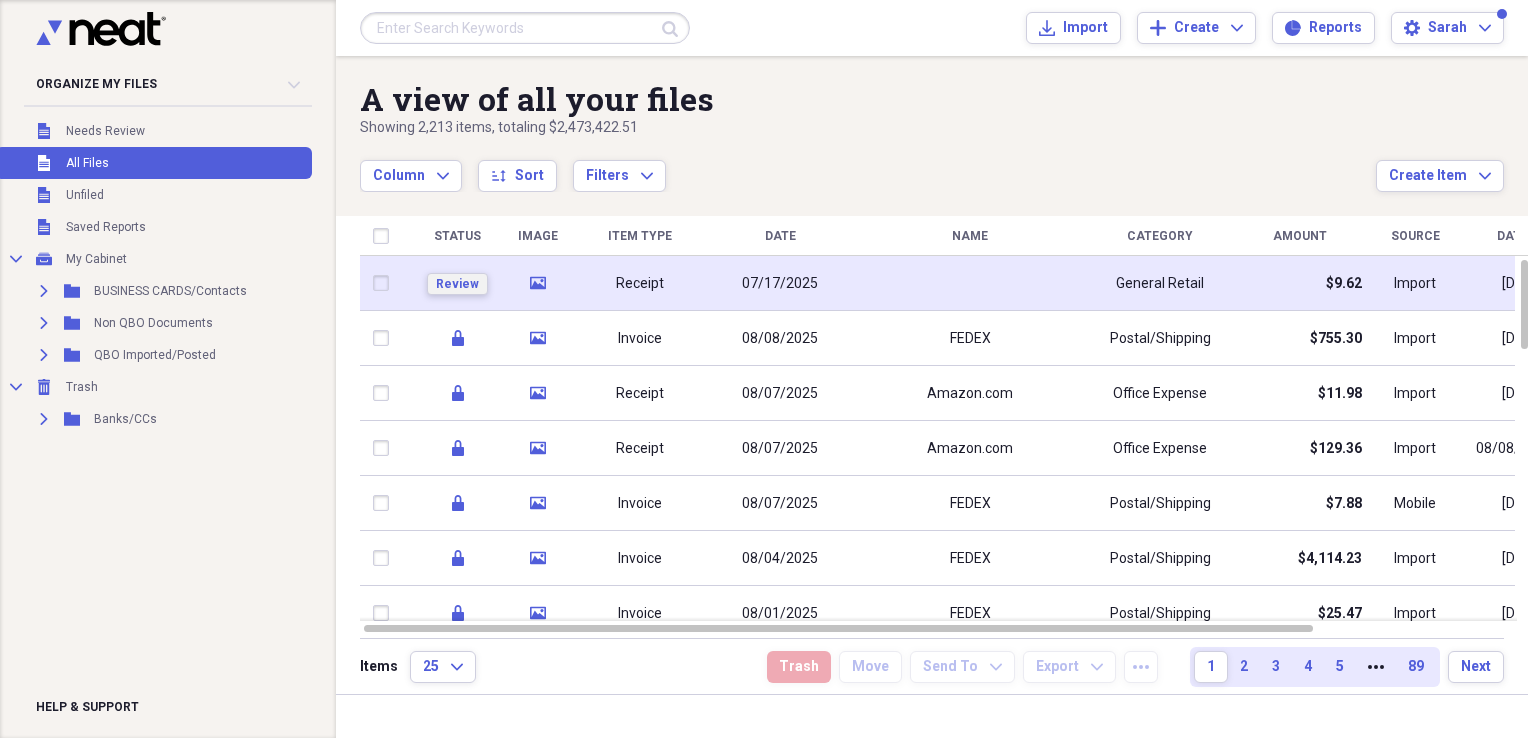 click on "Review" at bounding box center (457, 284) 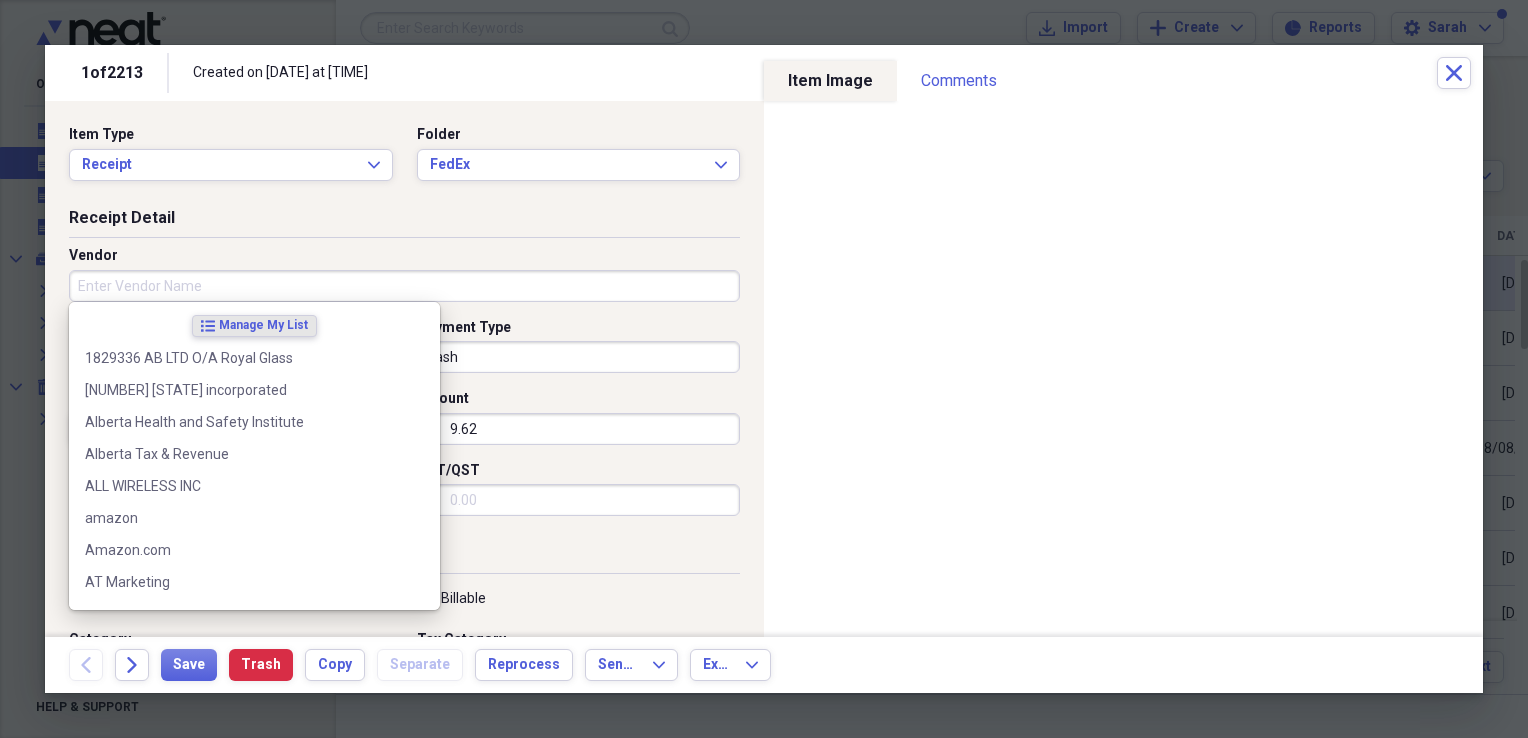 click on "Vendor" at bounding box center (404, 286) 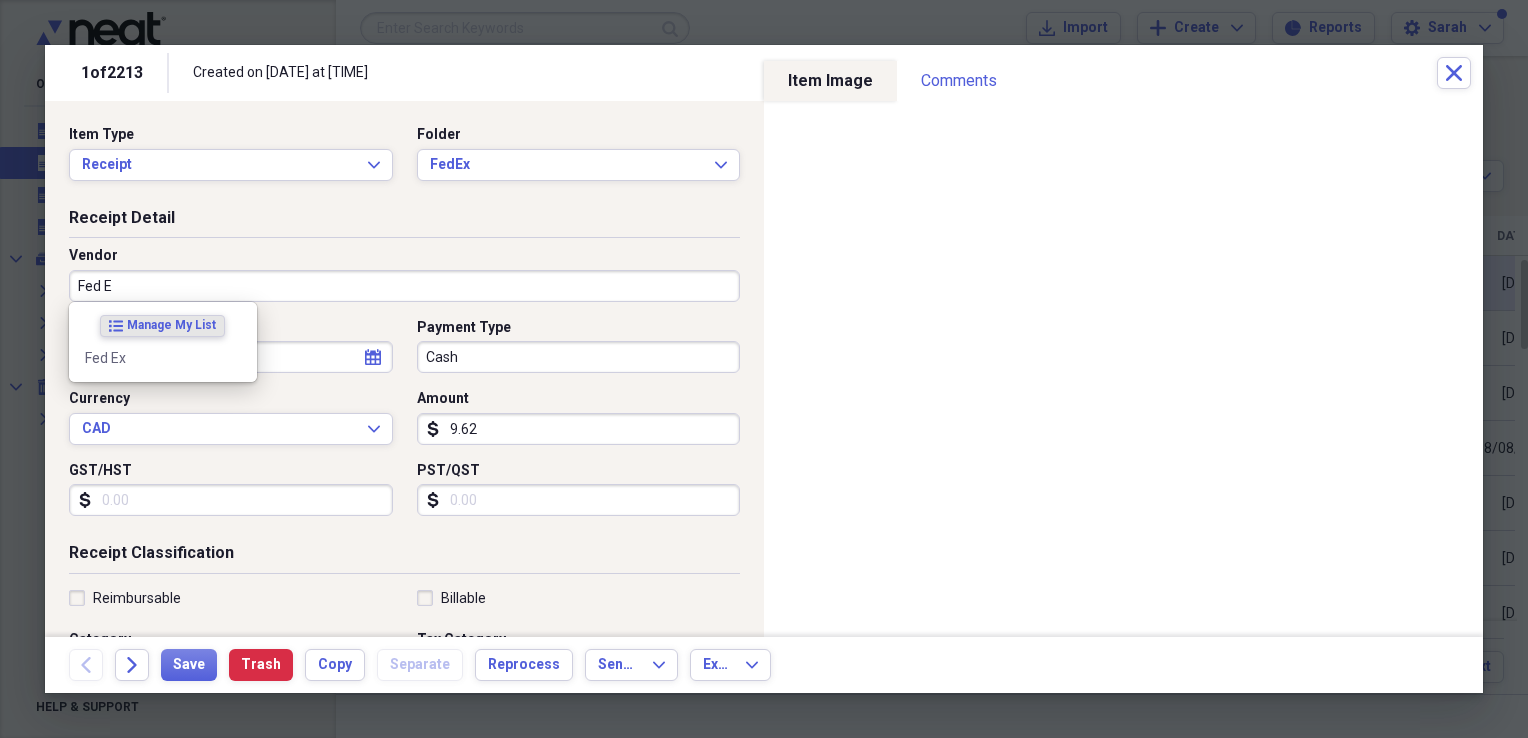 type on "Fed Ex" 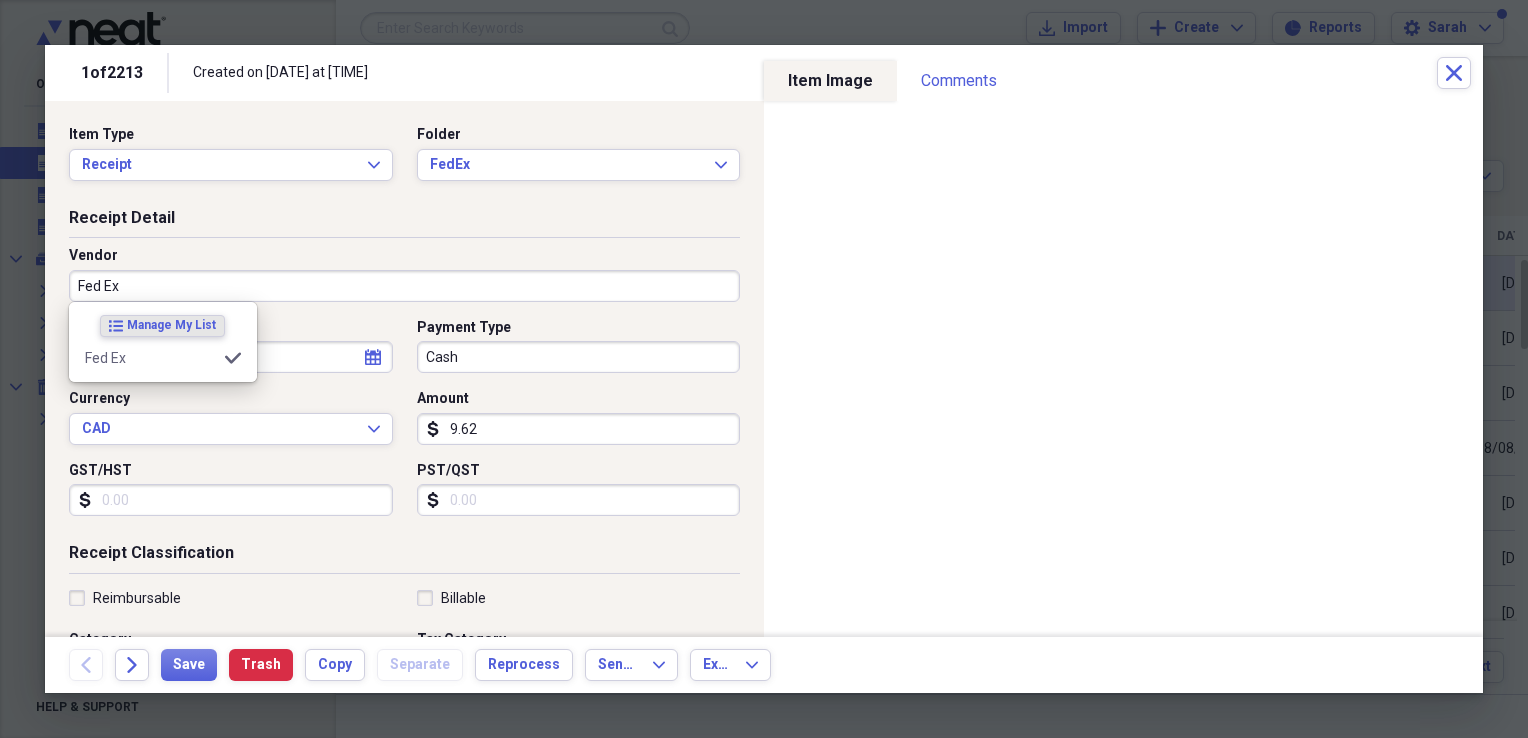 type on "Postal/Shipping" 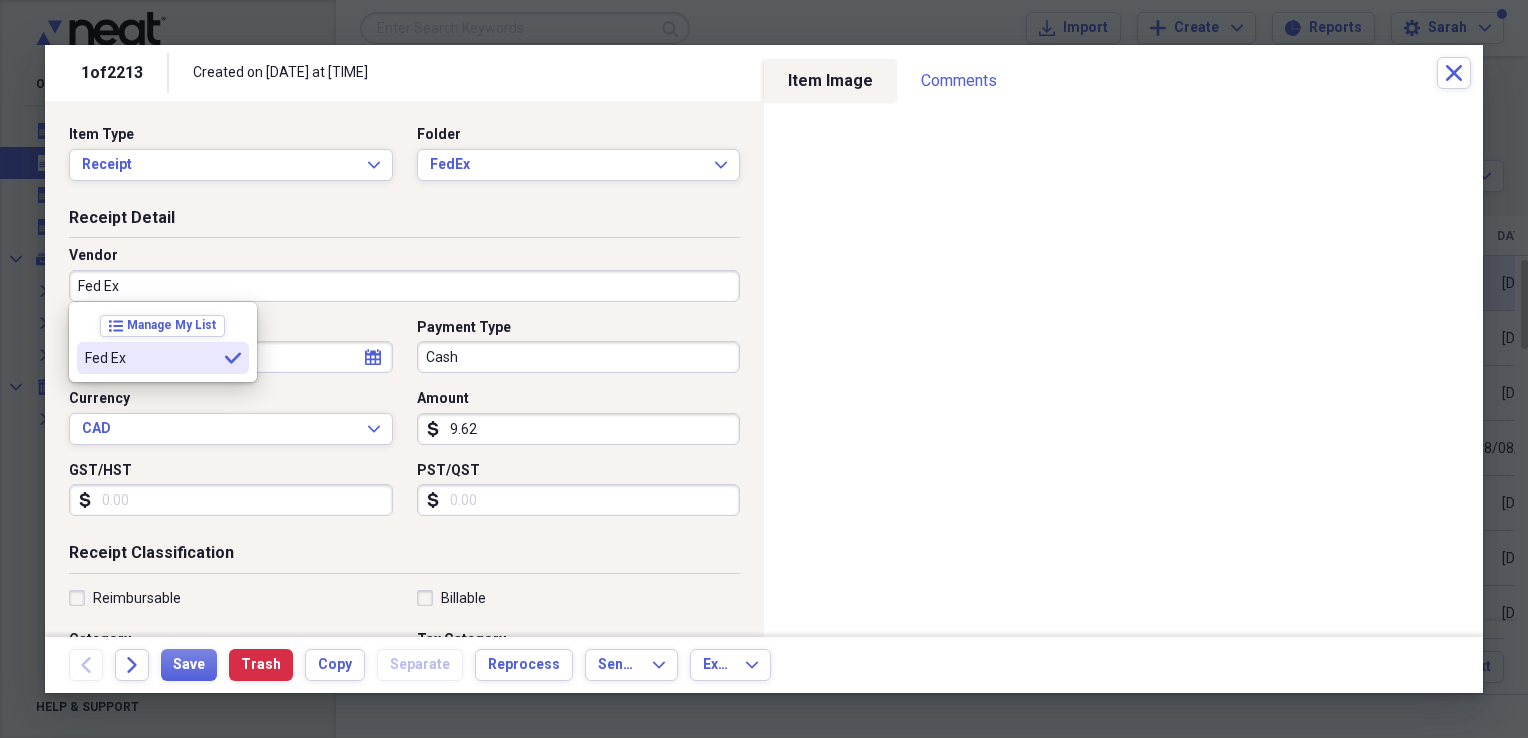 type on "Fed Ex" 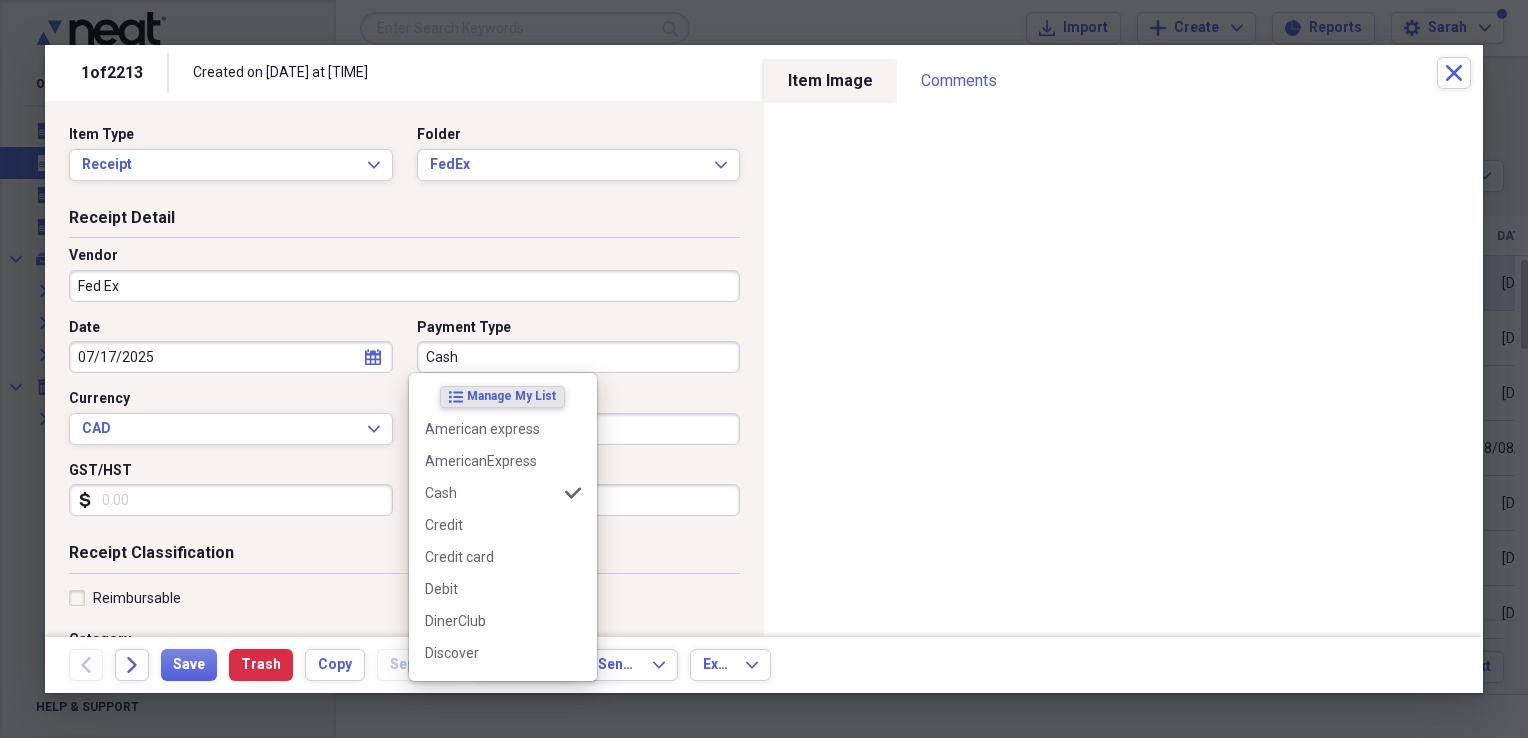 click on "Cash" at bounding box center (579, 357) 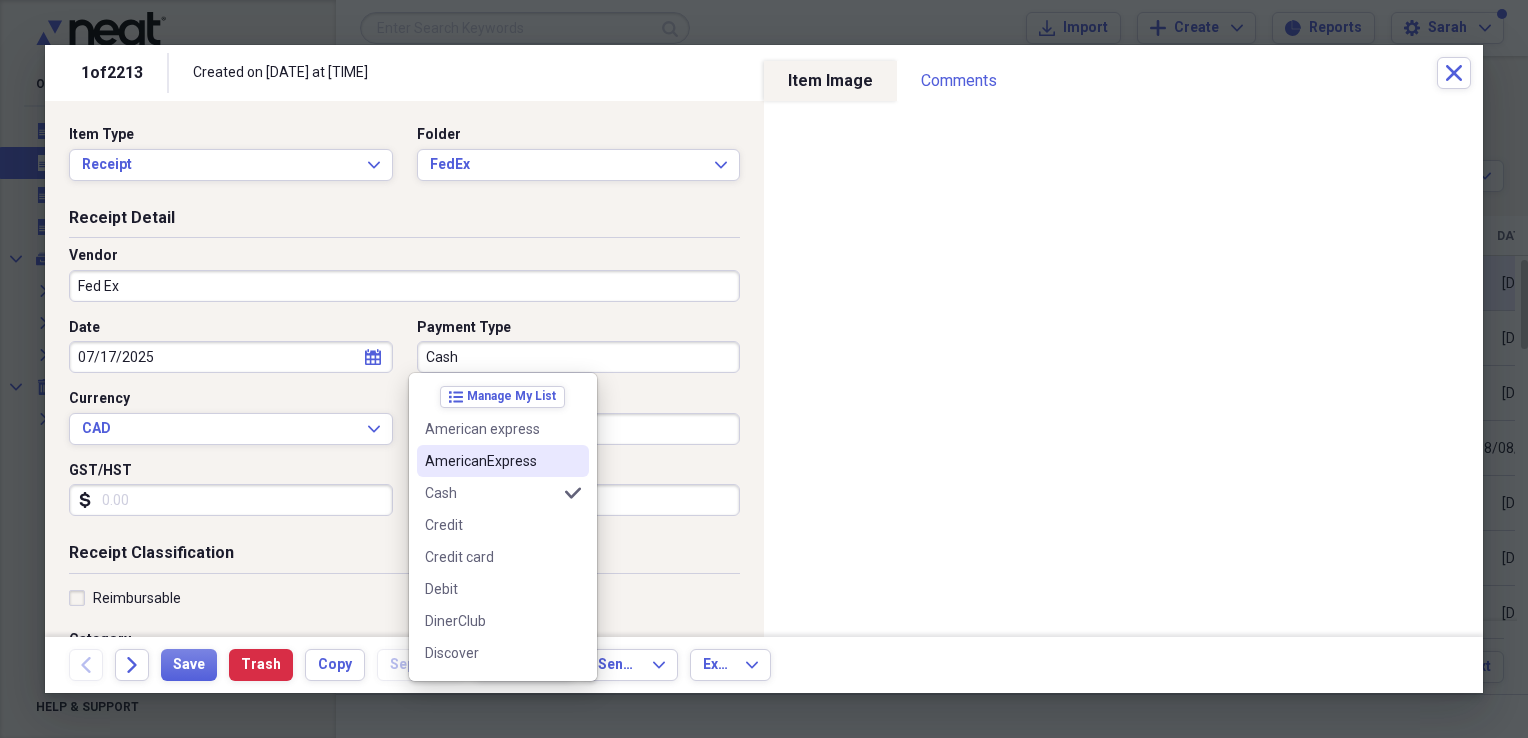 click on "AmericanExpress" at bounding box center [491, 461] 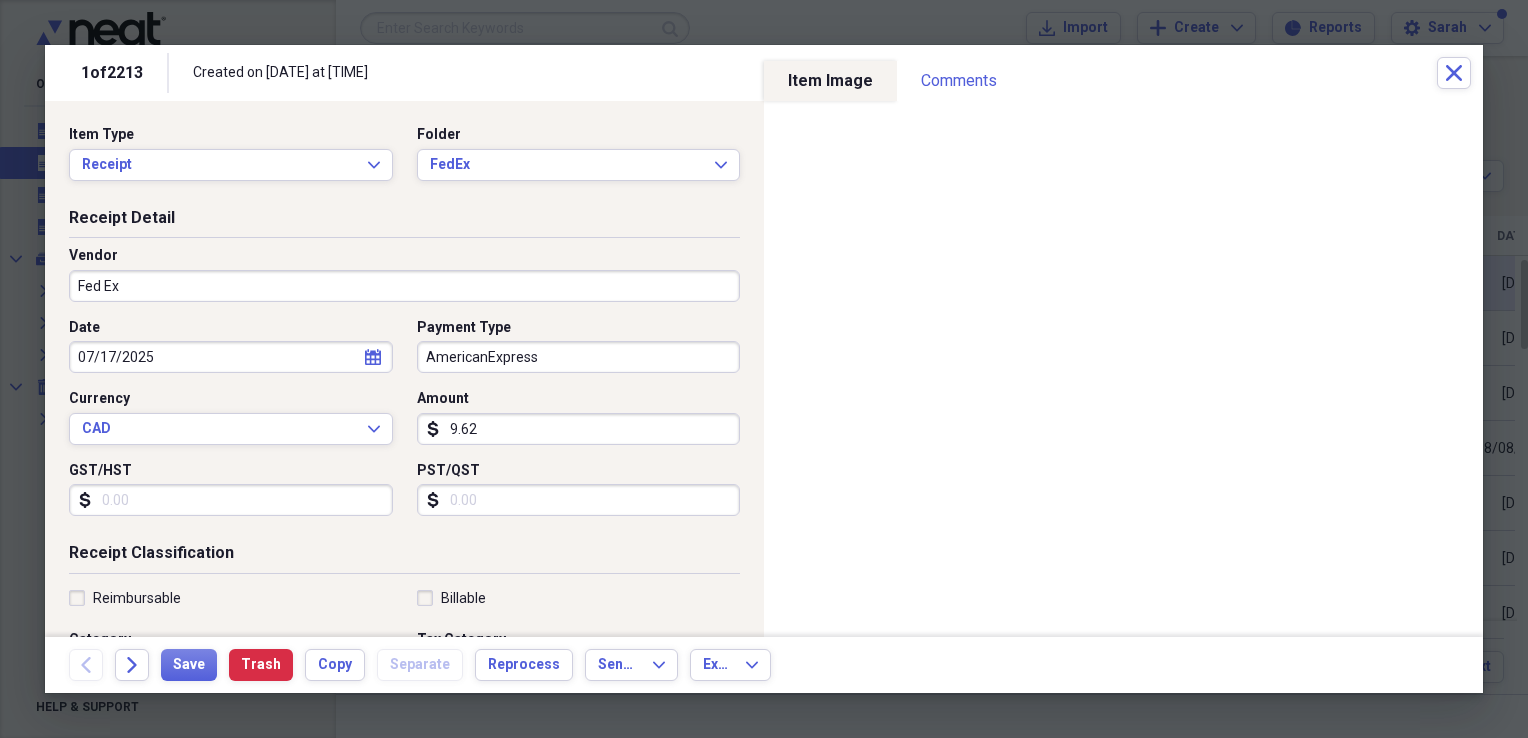 click 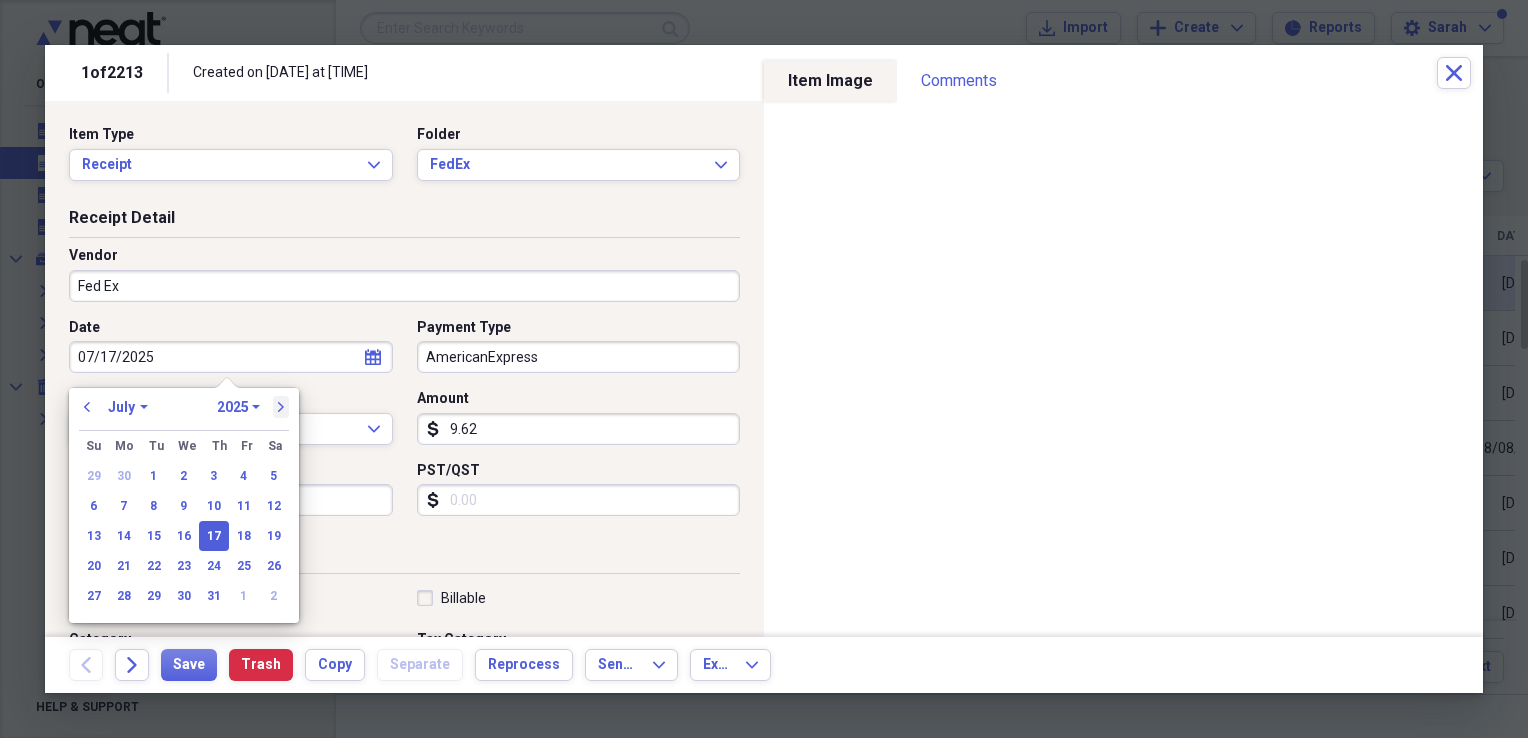 click on "next" at bounding box center (281, 407) 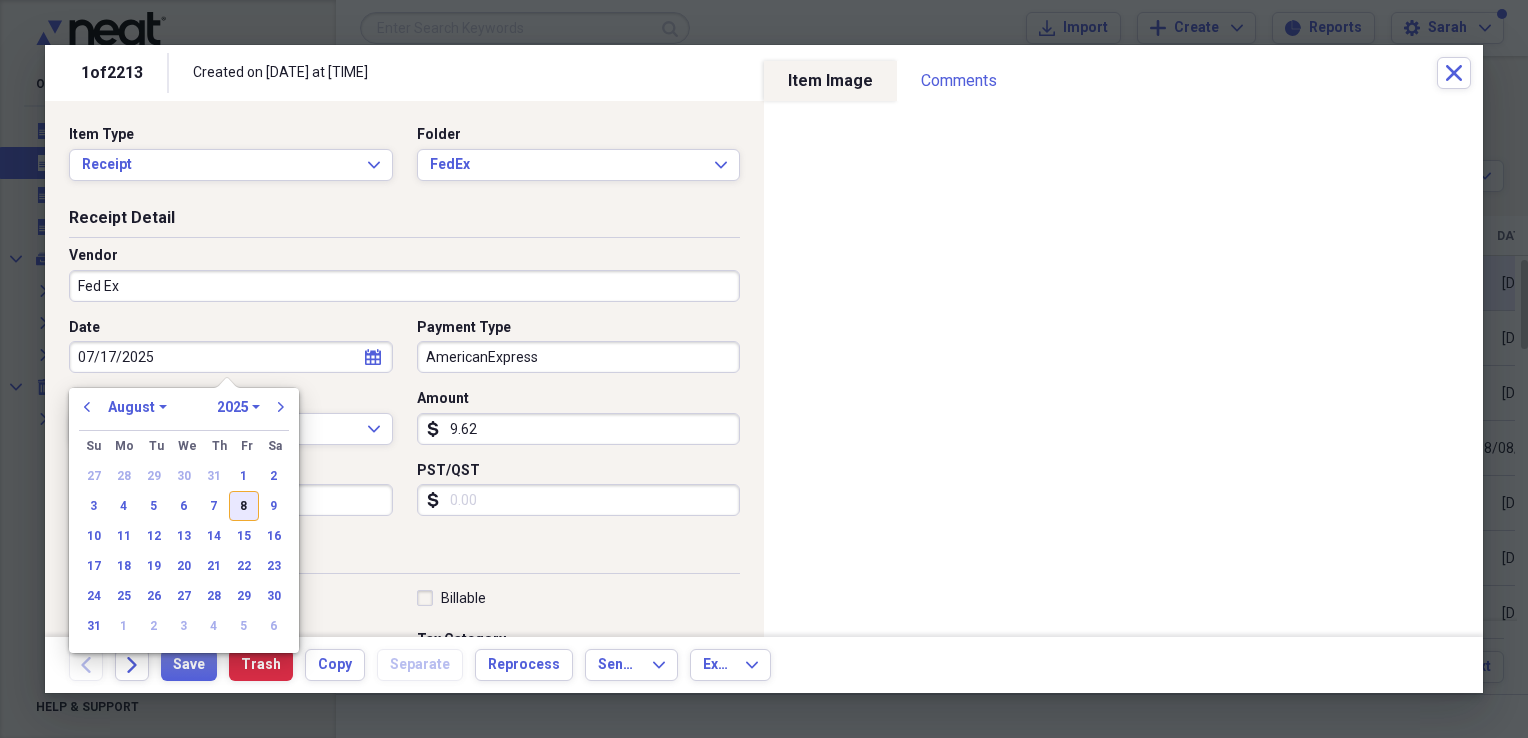 click on "8" at bounding box center [244, 506] 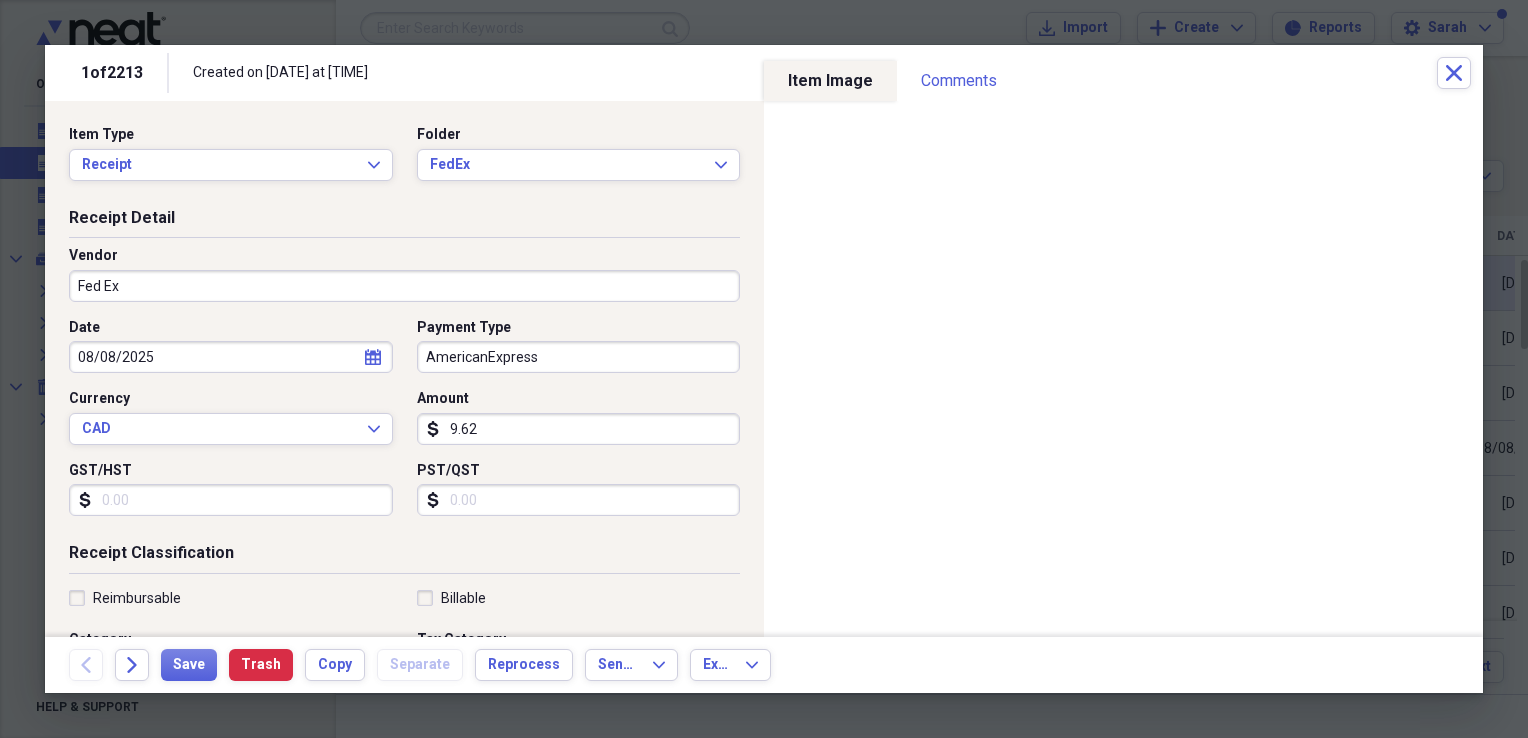 click on "9.62" at bounding box center [579, 429] 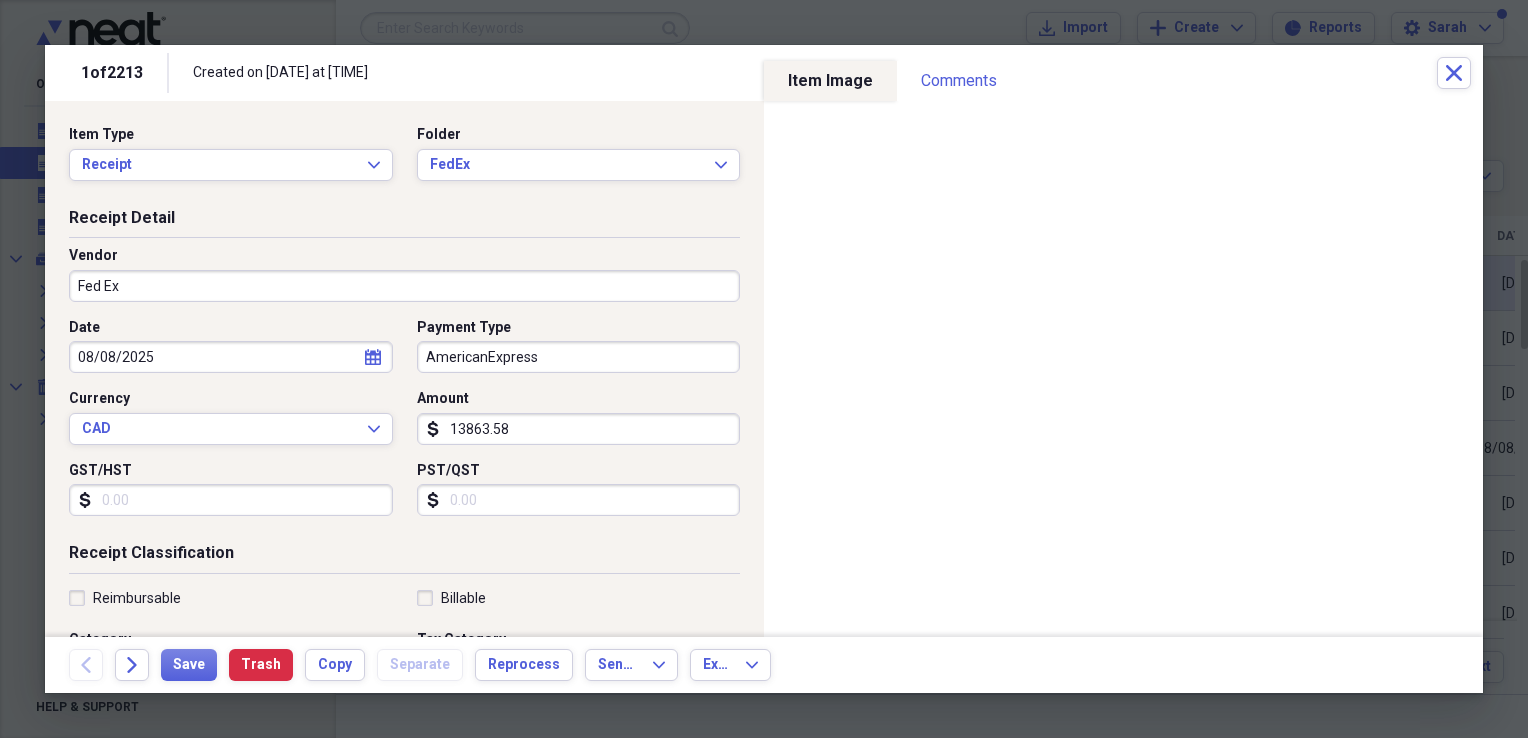 type on "13863.58" 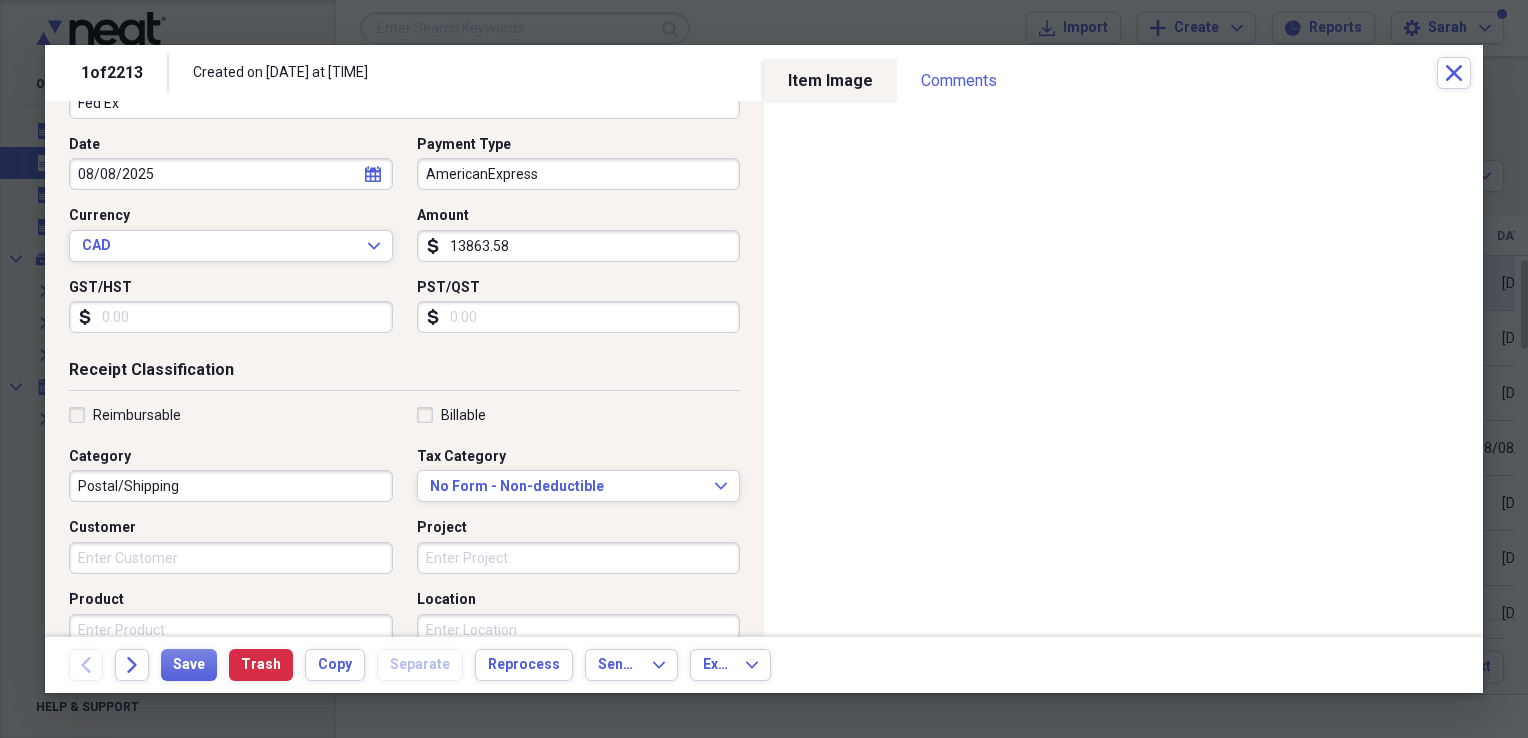 scroll, scrollTop: 300, scrollLeft: 0, axis: vertical 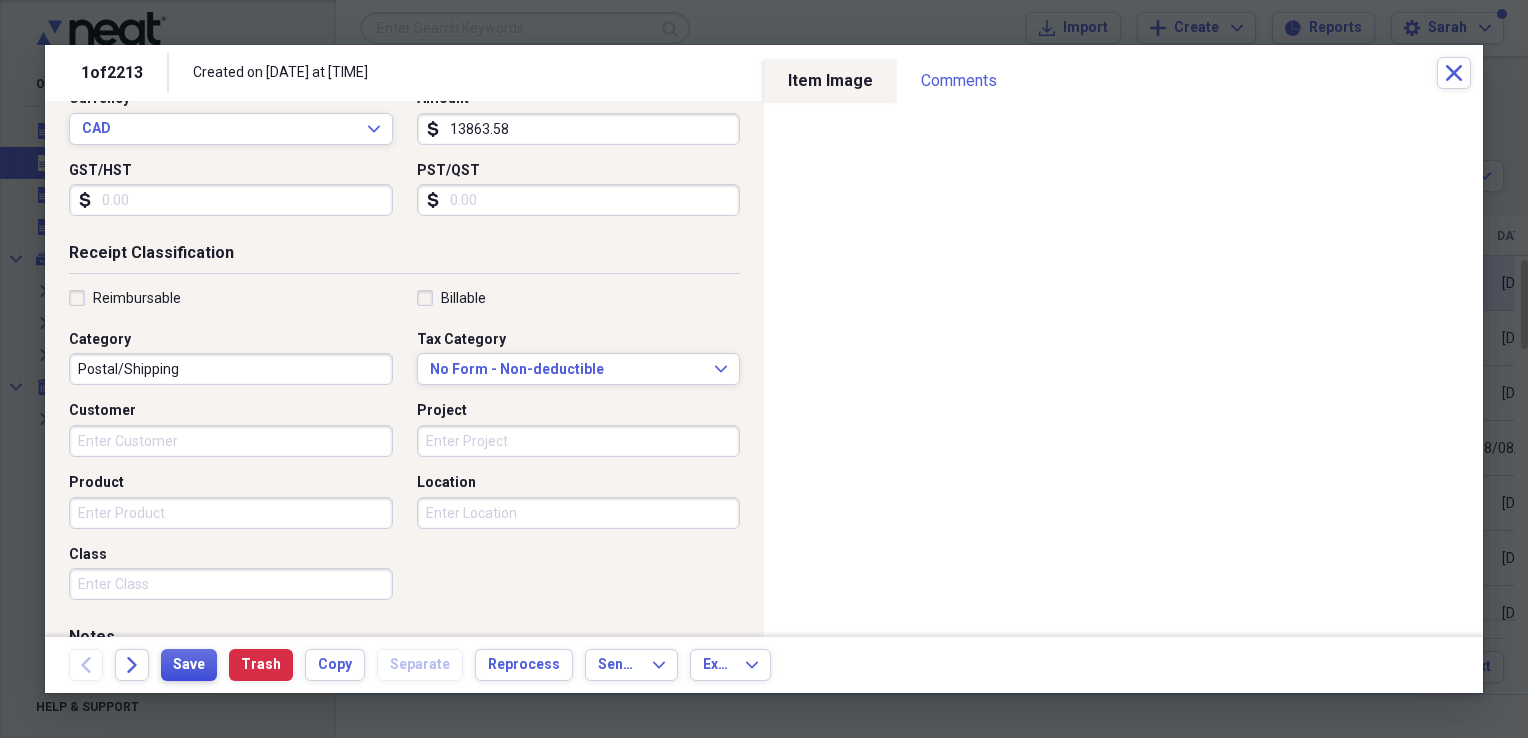 click on "Save" at bounding box center (189, 665) 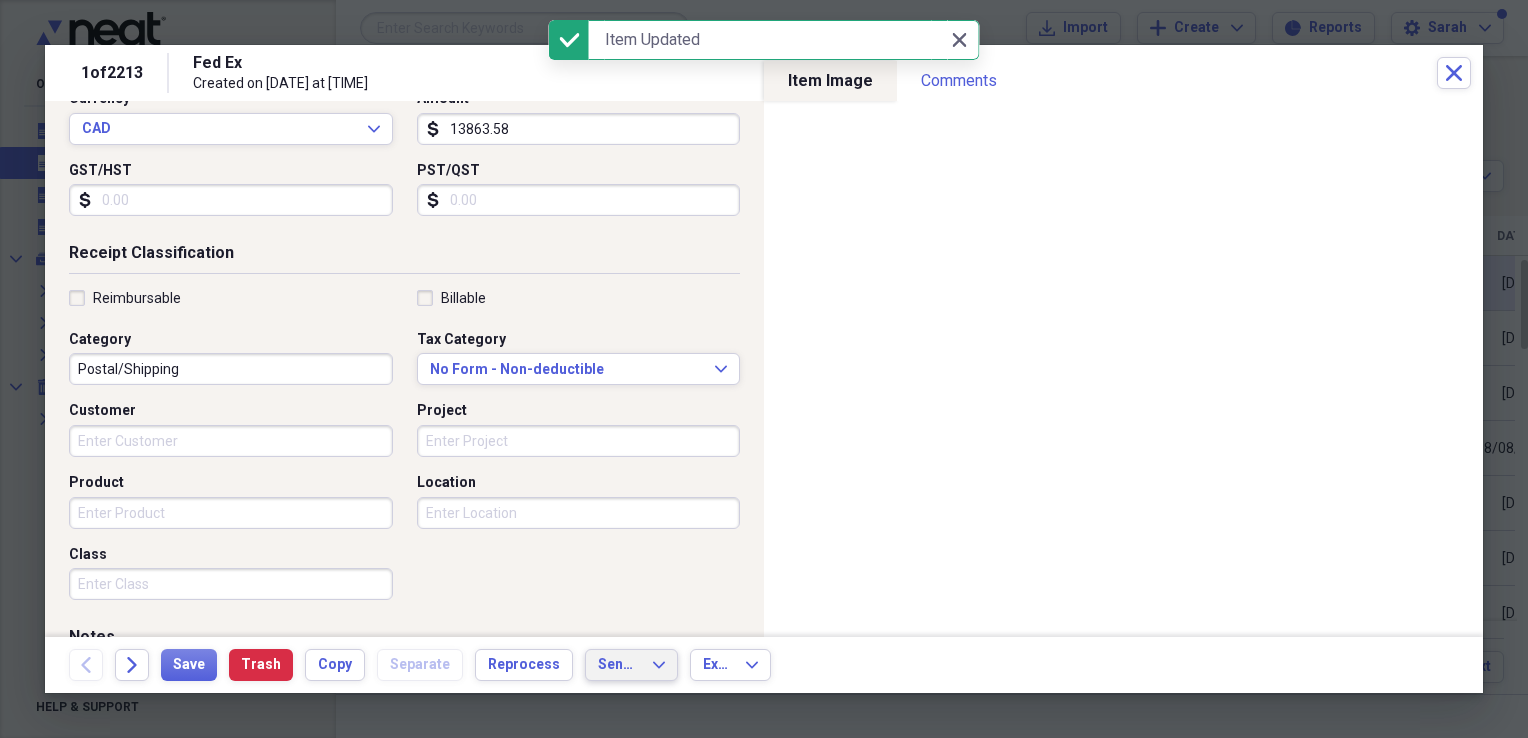 click on "Send To" at bounding box center [619, 665] 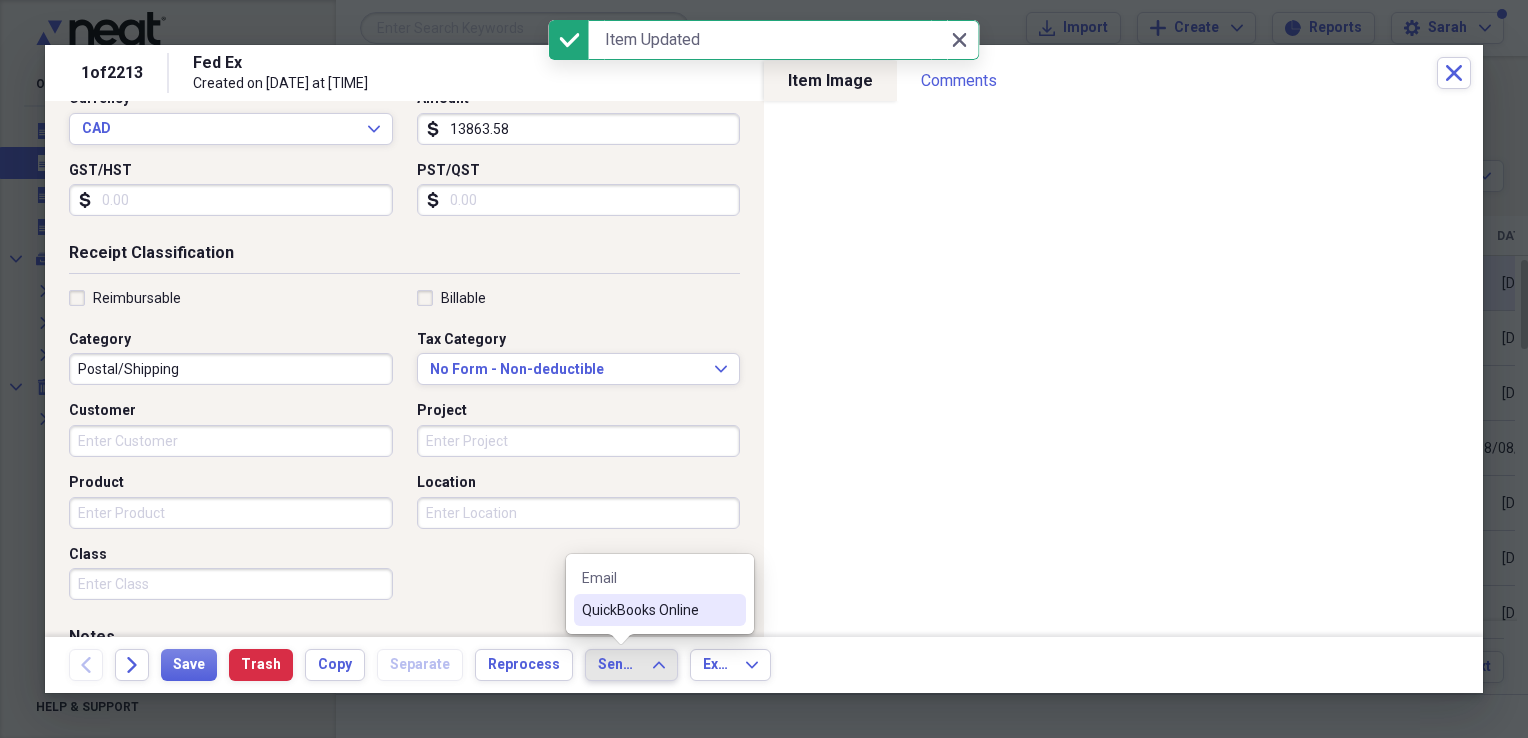 click on "QuickBooks Online" at bounding box center [648, 610] 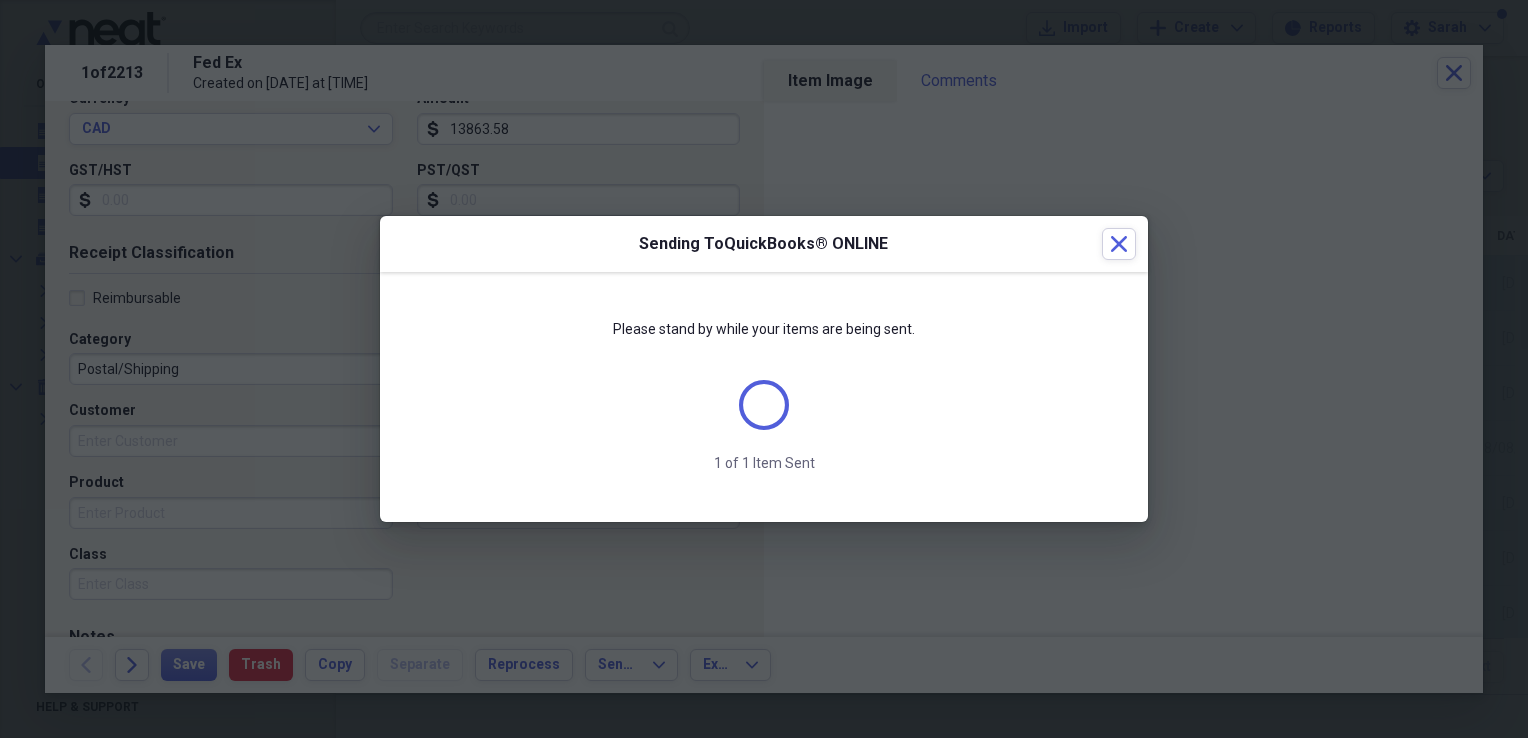 scroll, scrollTop: 284, scrollLeft: 0, axis: vertical 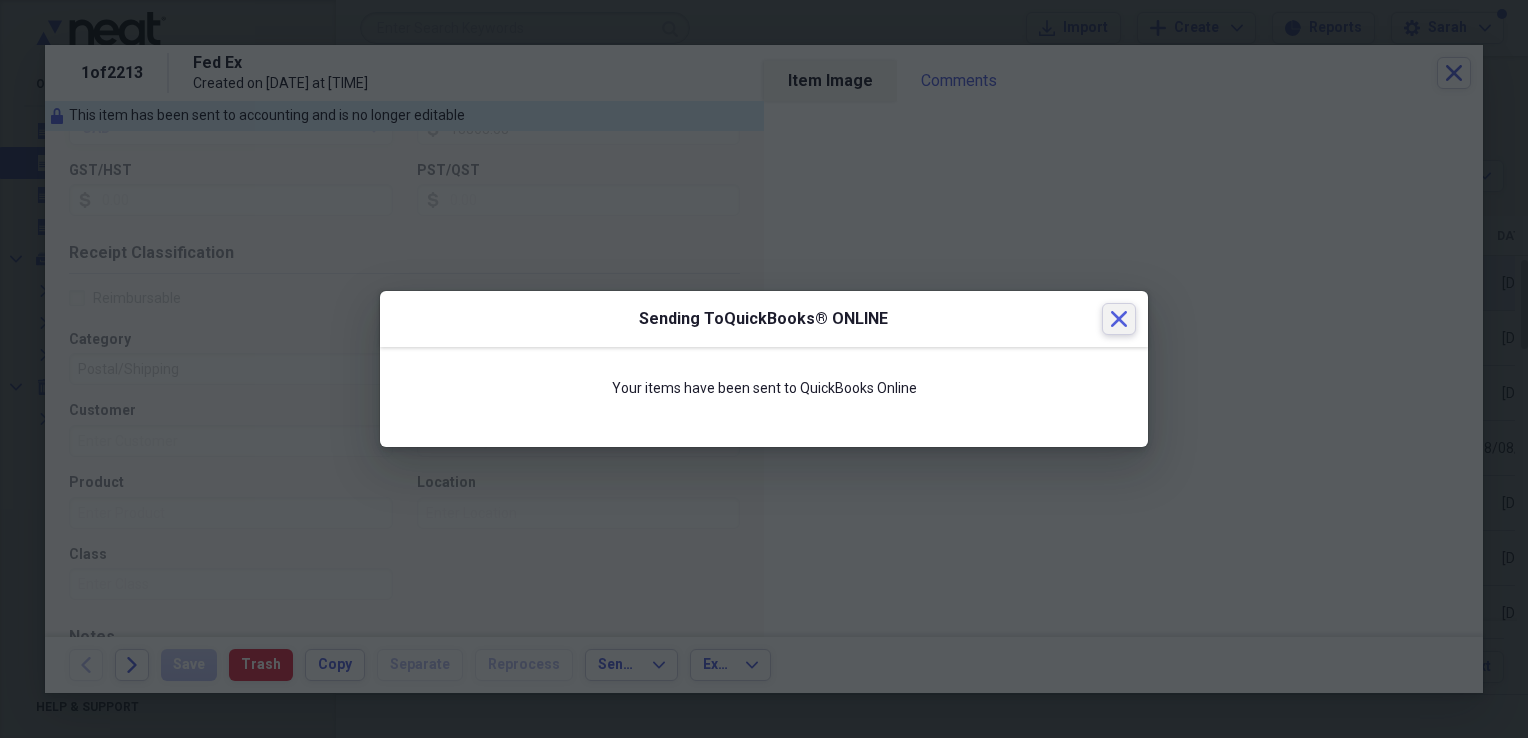 click 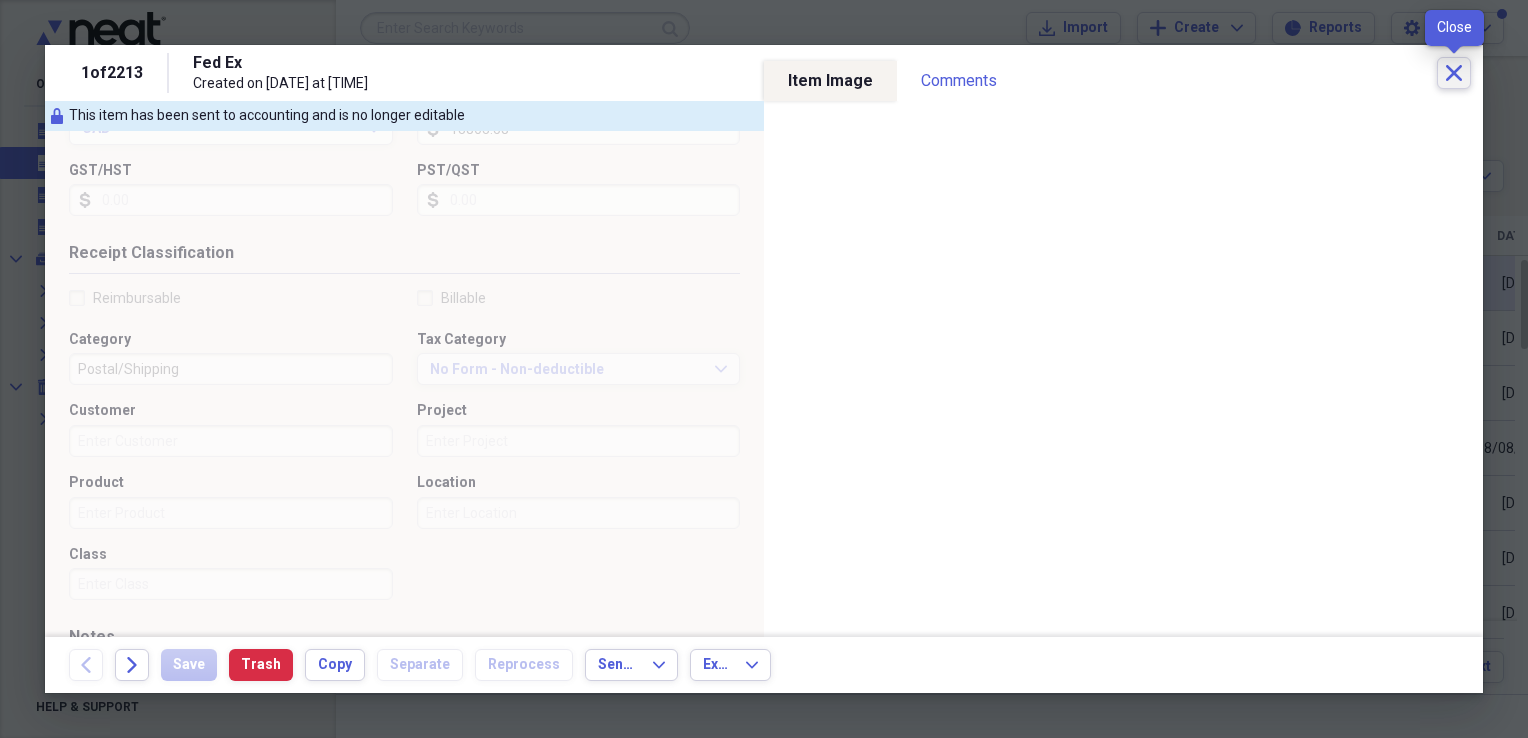 click on "Close" at bounding box center (1454, 73) 